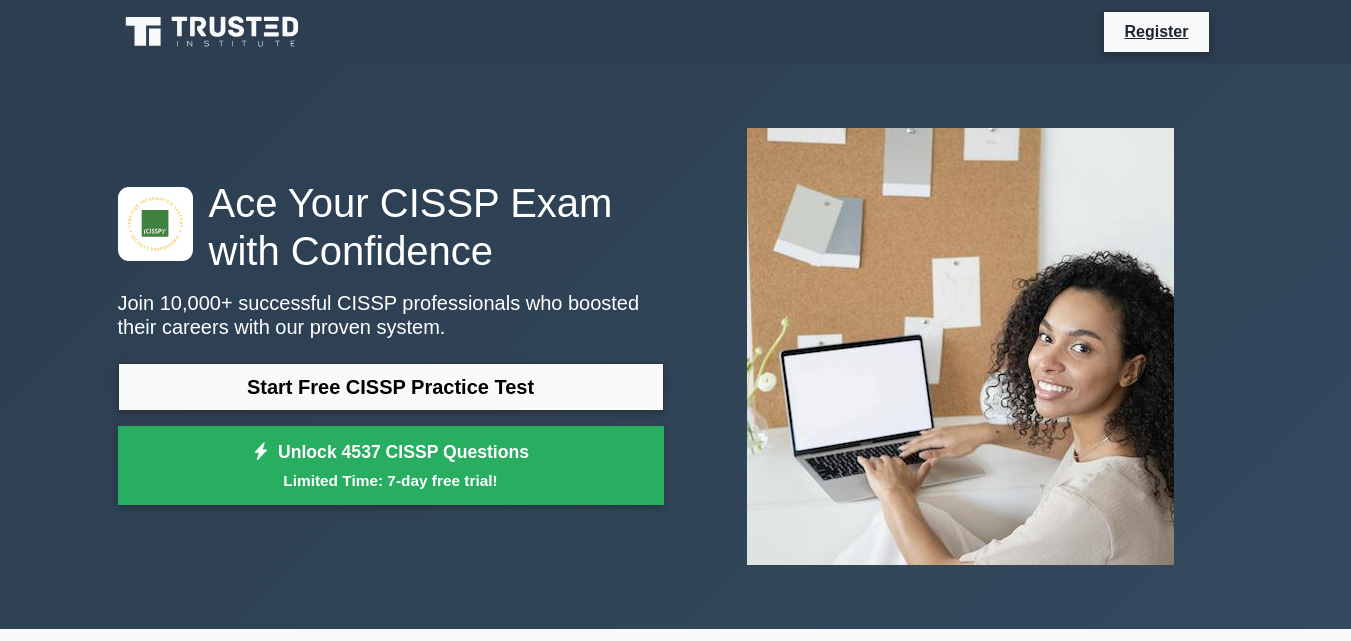 scroll, scrollTop: 0, scrollLeft: 0, axis: both 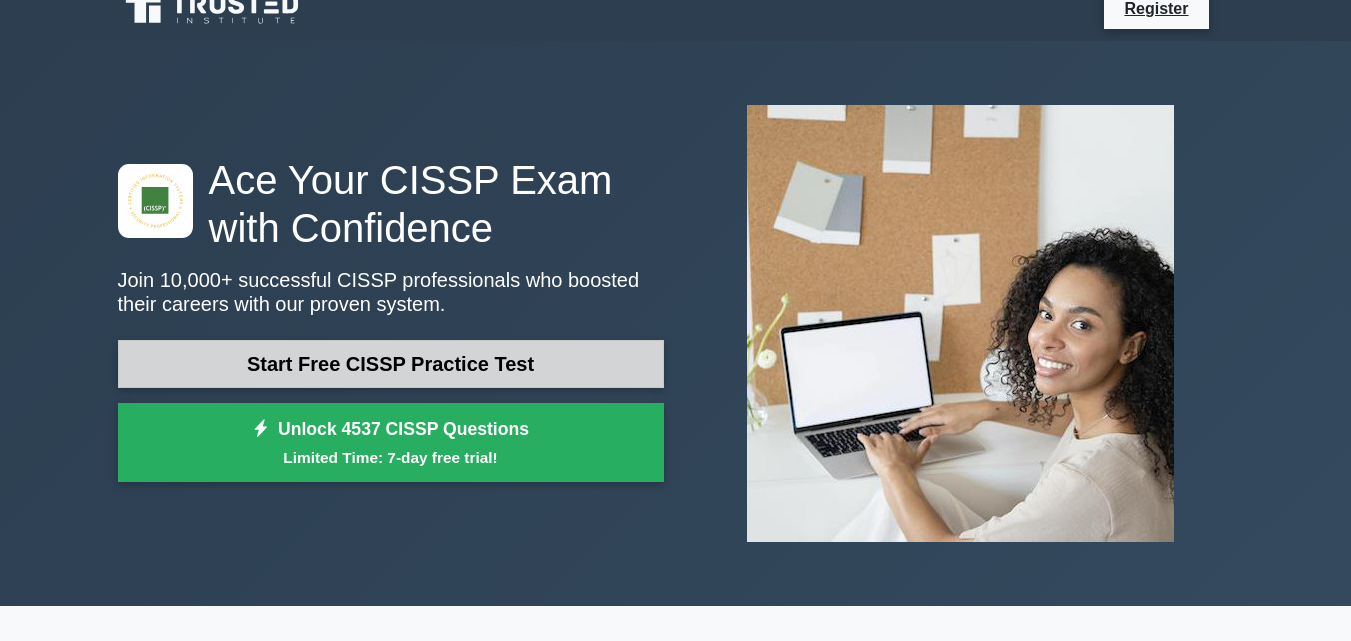 click on "Start Free CISSP Practice Test" at bounding box center [391, 364] 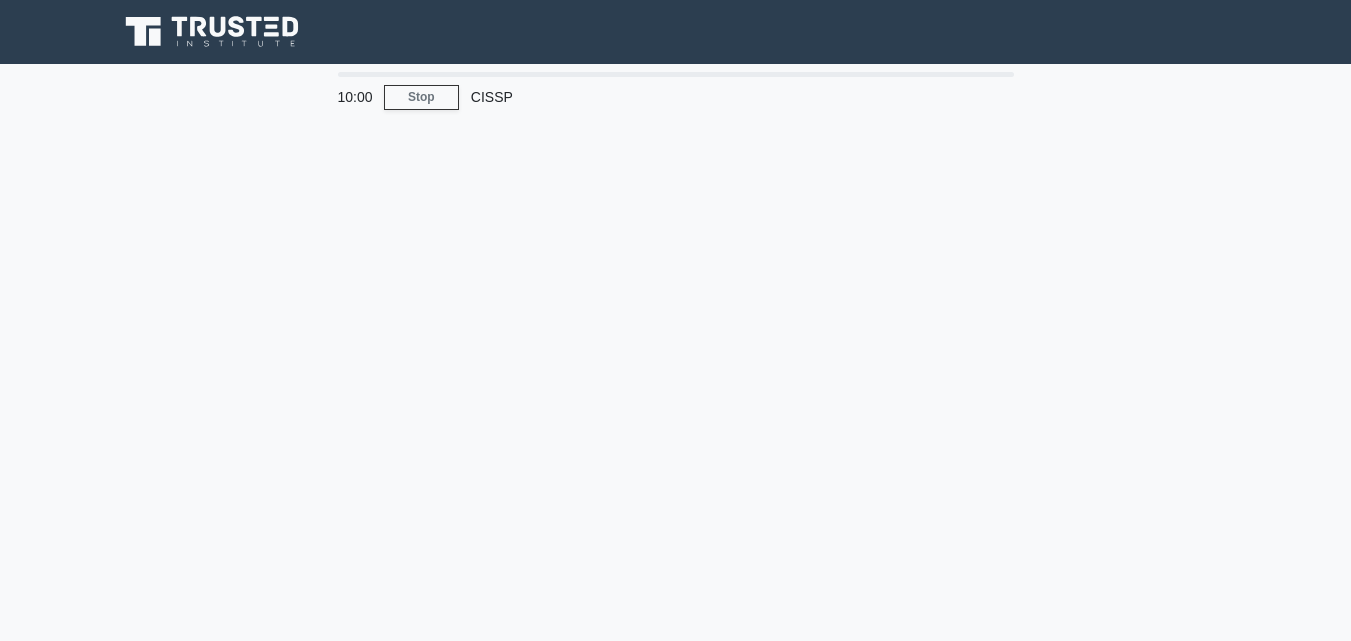 scroll, scrollTop: 0, scrollLeft: 0, axis: both 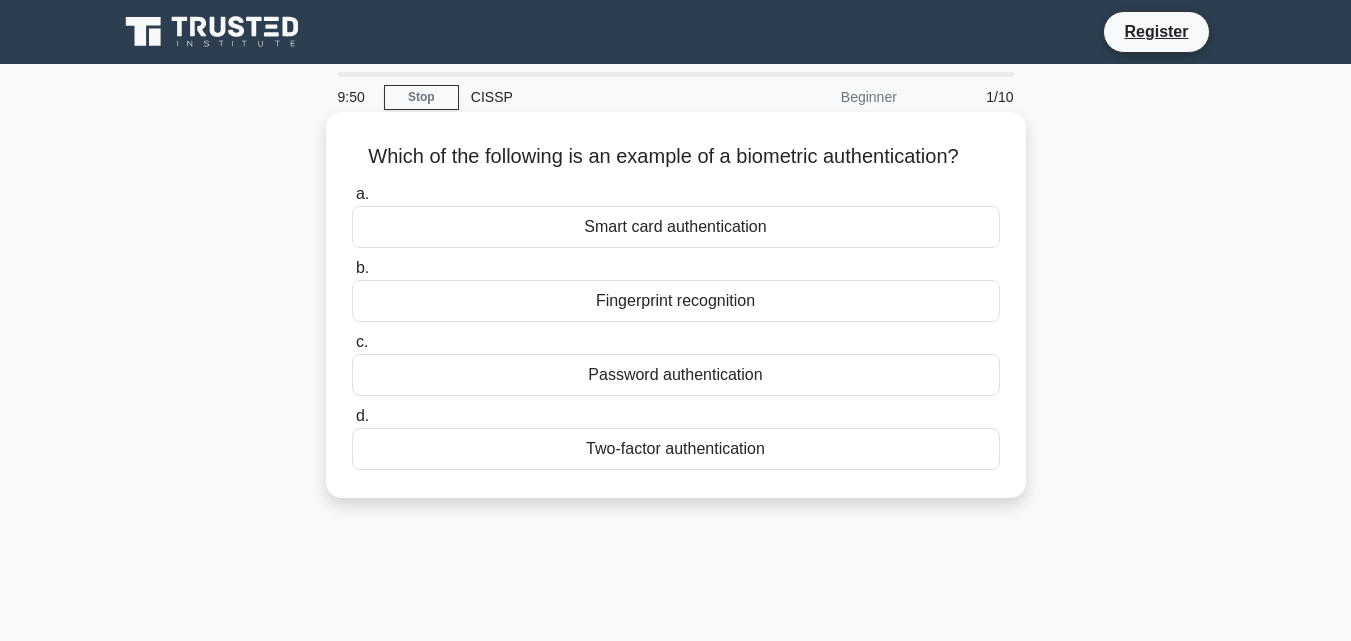 drag, startPoint x: 334, startPoint y: 149, endPoint x: 814, endPoint y: 494, distance: 591.1218 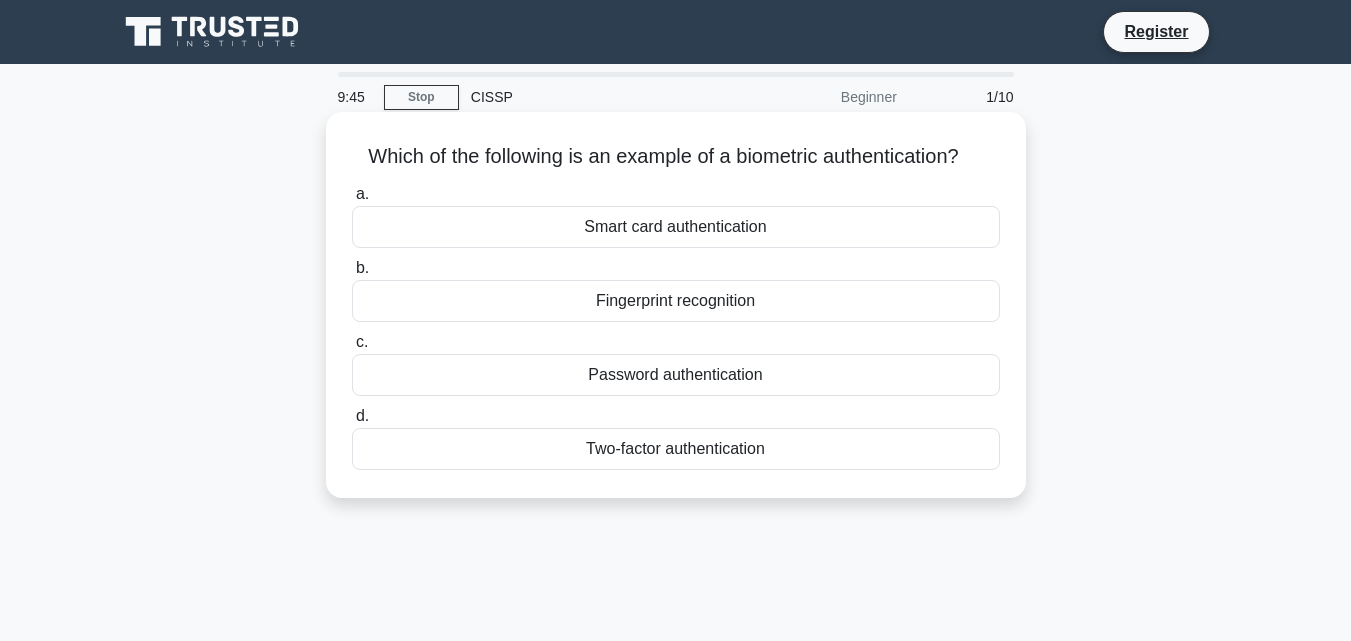 click on "Fingerprint recognition" at bounding box center [676, 301] 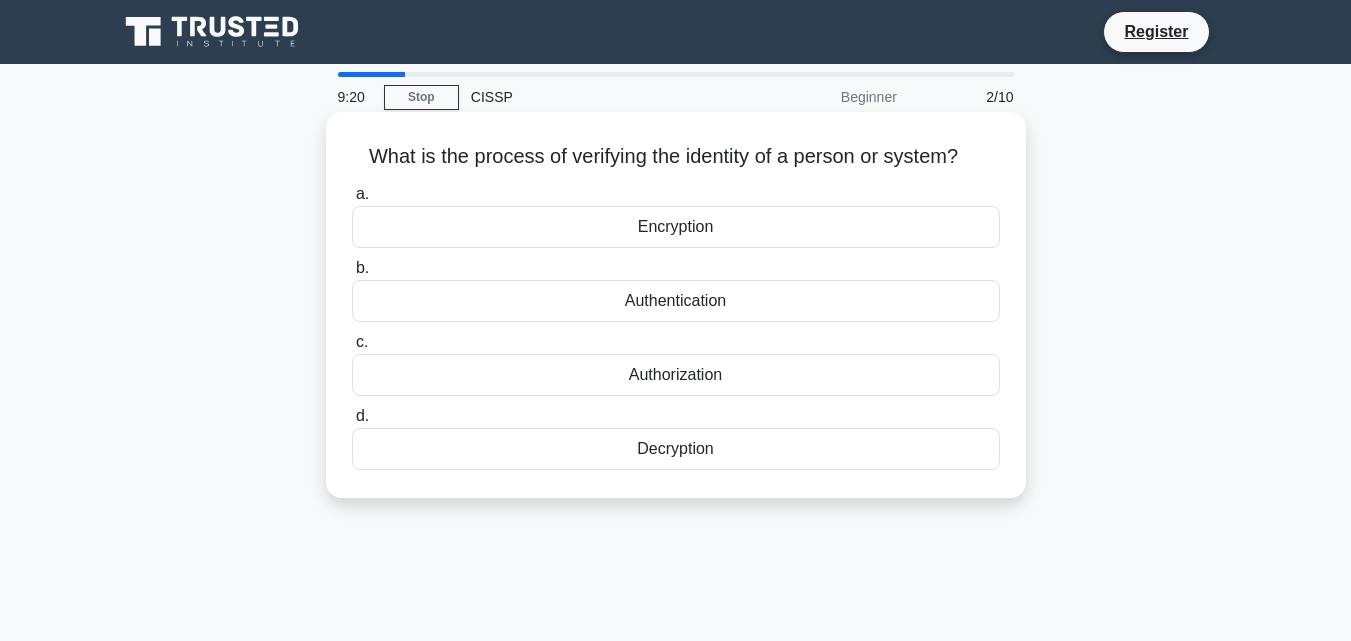 drag, startPoint x: 347, startPoint y: 151, endPoint x: 833, endPoint y: 457, distance: 574.31 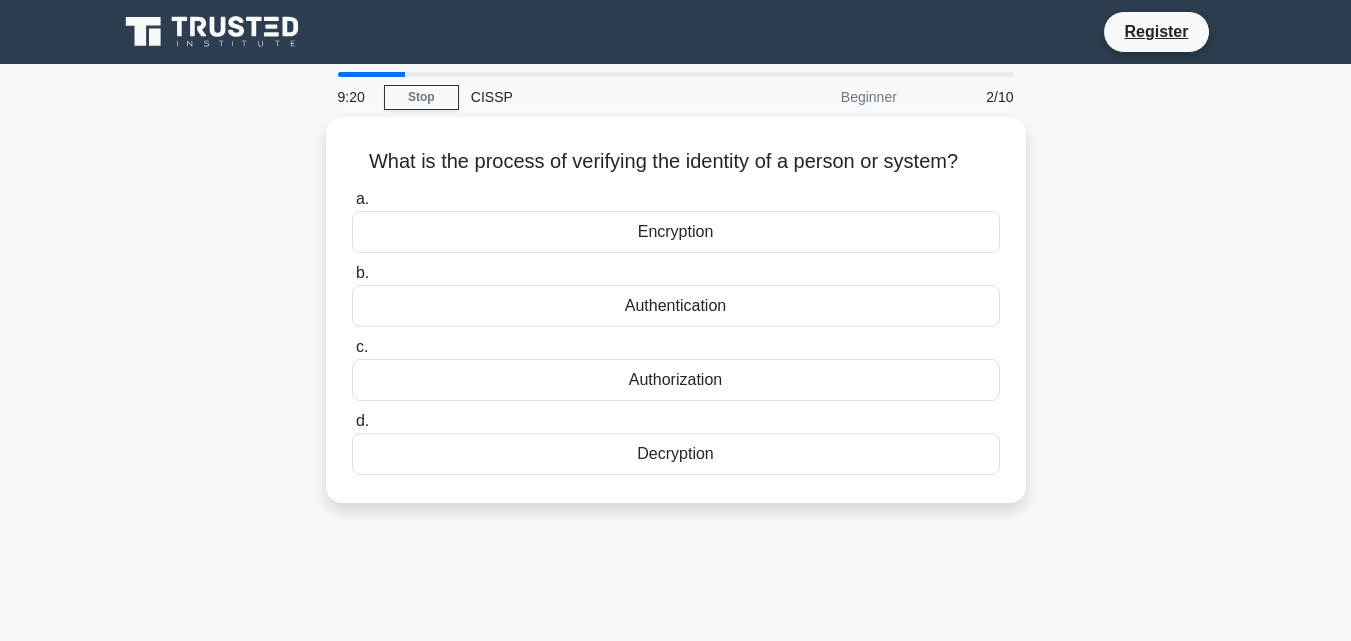copy on "What is the process of verifying the identity of a person or system?
.spinner_0XTQ{transform-origin:center;animation:spinner_y6GP .75s linear infinite}@keyframes spinner_y6GP{100%{transform:rotate(360deg)}}
a.
Encryption
b.
Authentication
c.
Authorization
d.
Decryption" 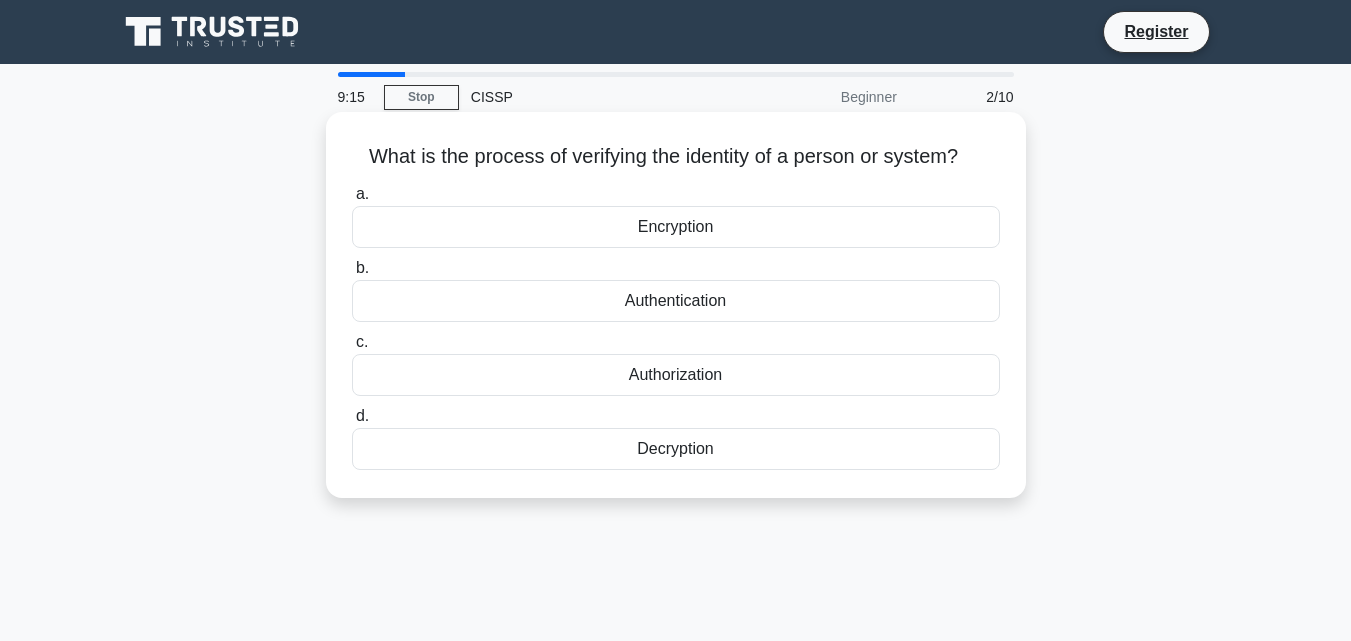 click on "Authentication" at bounding box center [676, 301] 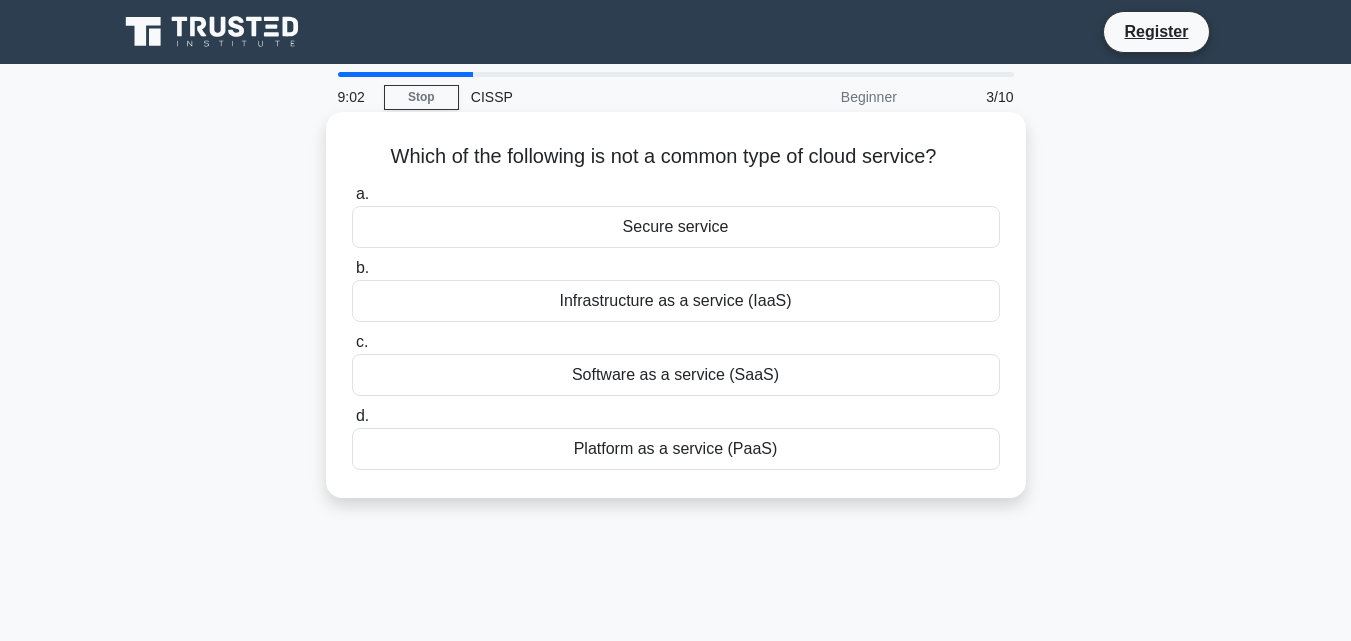drag, startPoint x: 358, startPoint y: 146, endPoint x: 791, endPoint y: 456, distance: 532.53076 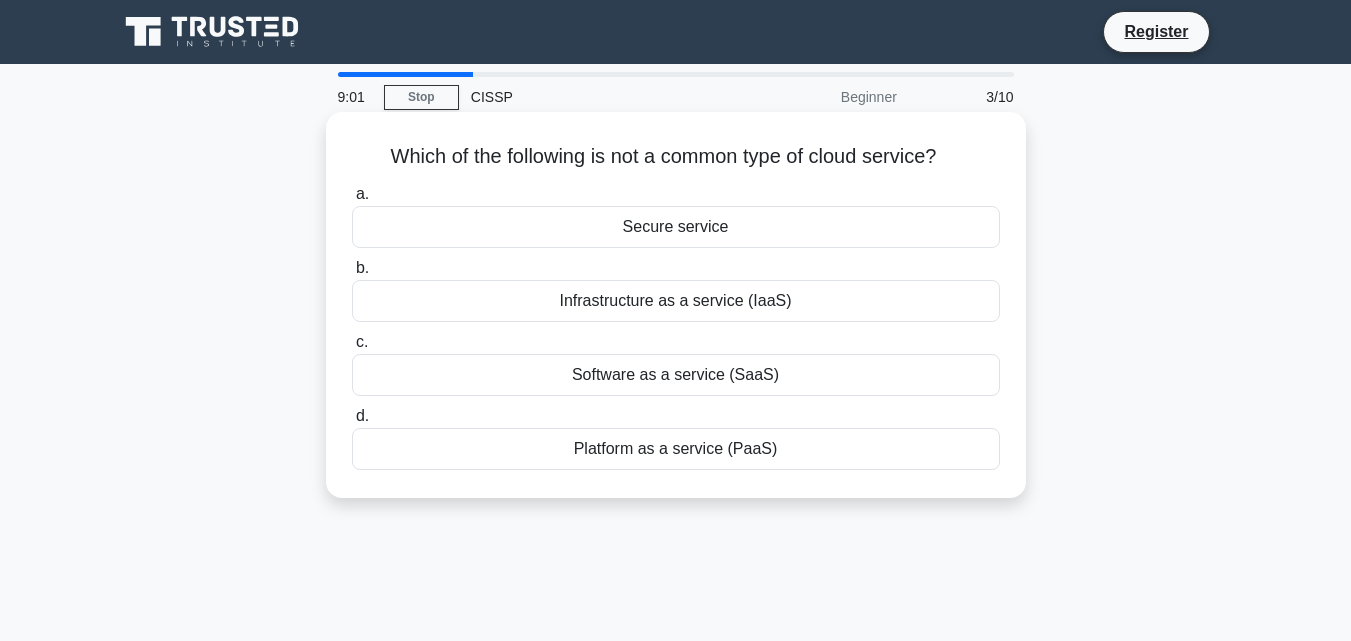copy on "Which of the following is not a common type of cloud service?
.spinner_0XTQ{transform-origin:center;animation:spinner_y6GP .75s linear infinite}@keyframes spinner_y6GP{100%{transform:rotate(360deg)}}
a.
Secure service
b.
Infrastructure as a service (IaaS)
c.
Software as a service (SaaS)
d.
Platform as a service (PaaS)" 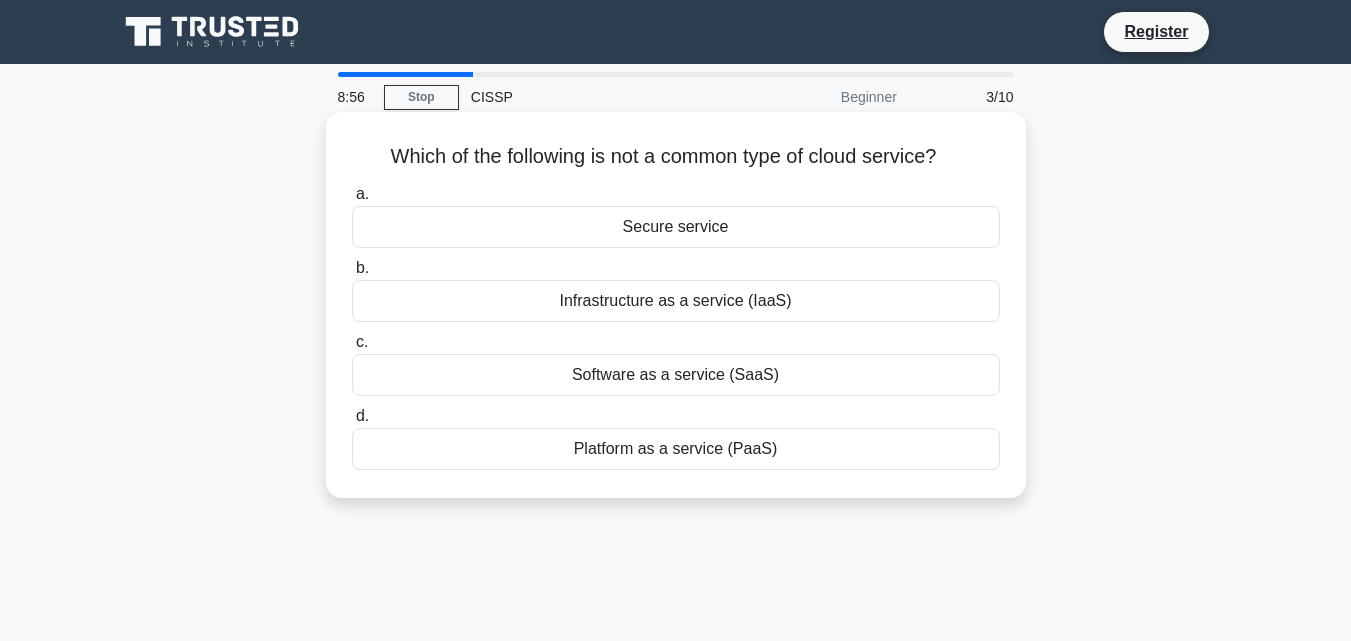 click on "Secure service" at bounding box center [676, 227] 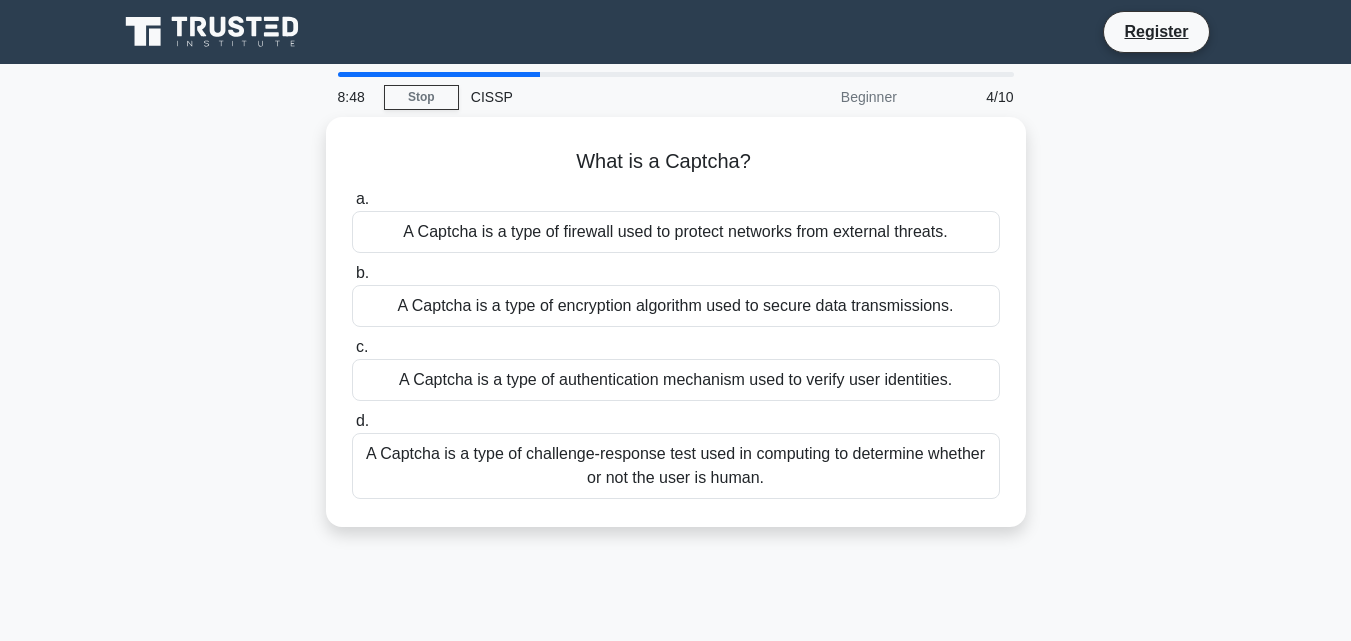 scroll, scrollTop: 161, scrollLeft: 0, axis: vertical 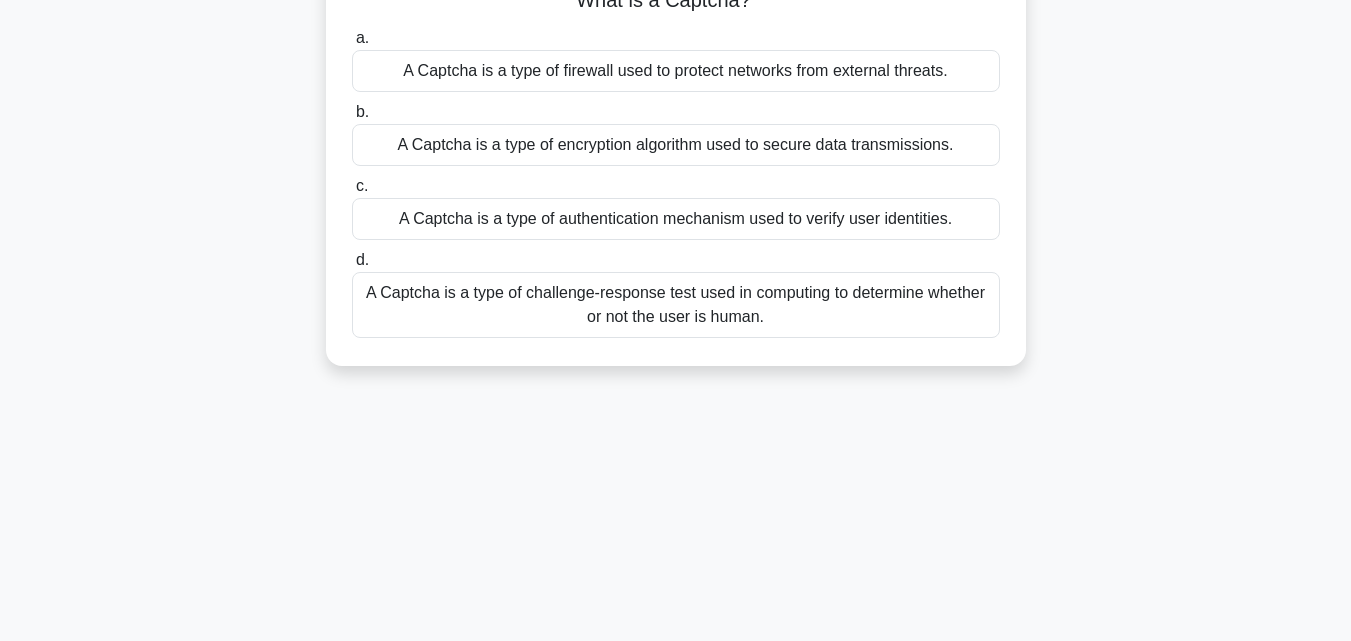 drag, startPoint x: 565, startPoint y: 149, endPoint x: 893, endPoint y: 405, distance: 416.0769 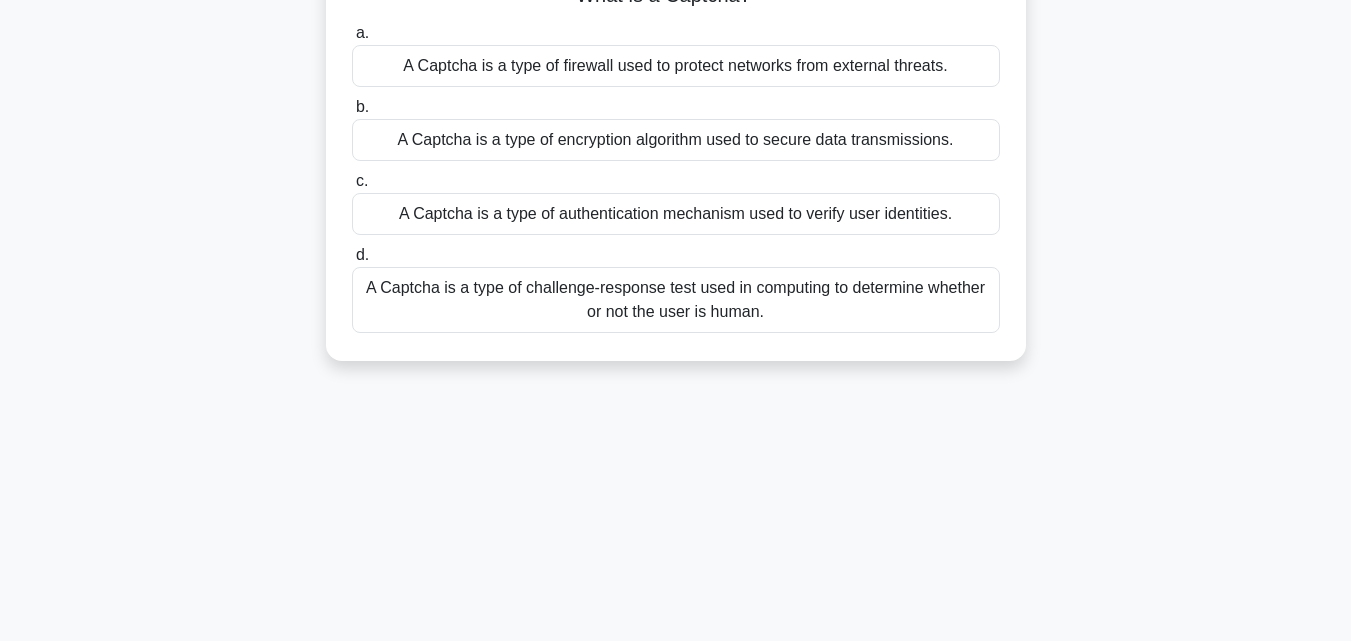 click on "A Captcha is a type of challenge-response test used in computing to determine whether or not the user is human." at bounding box center [676, 300] 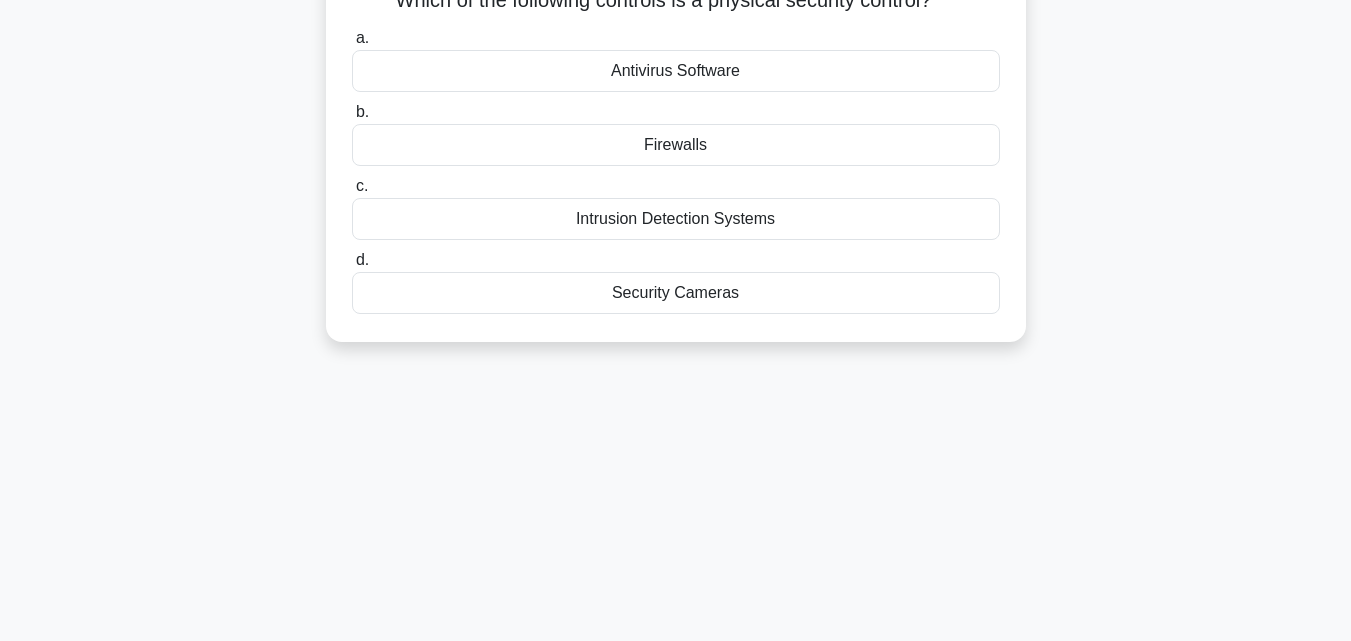 scroll, scrollTop: 0, scrollLeft: 0, axis: both 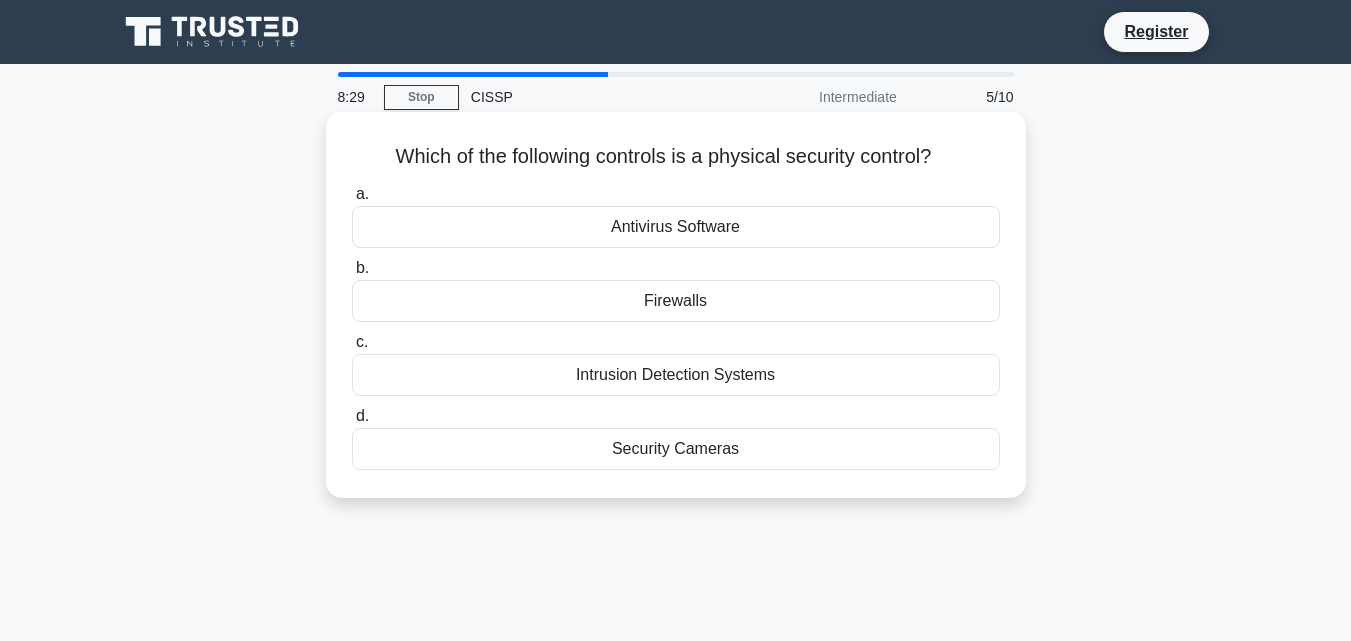 drag, startPoint x: 377, startPoint y: 138, endPoint x: 740, endPoint y: 454, distance: 481.27435 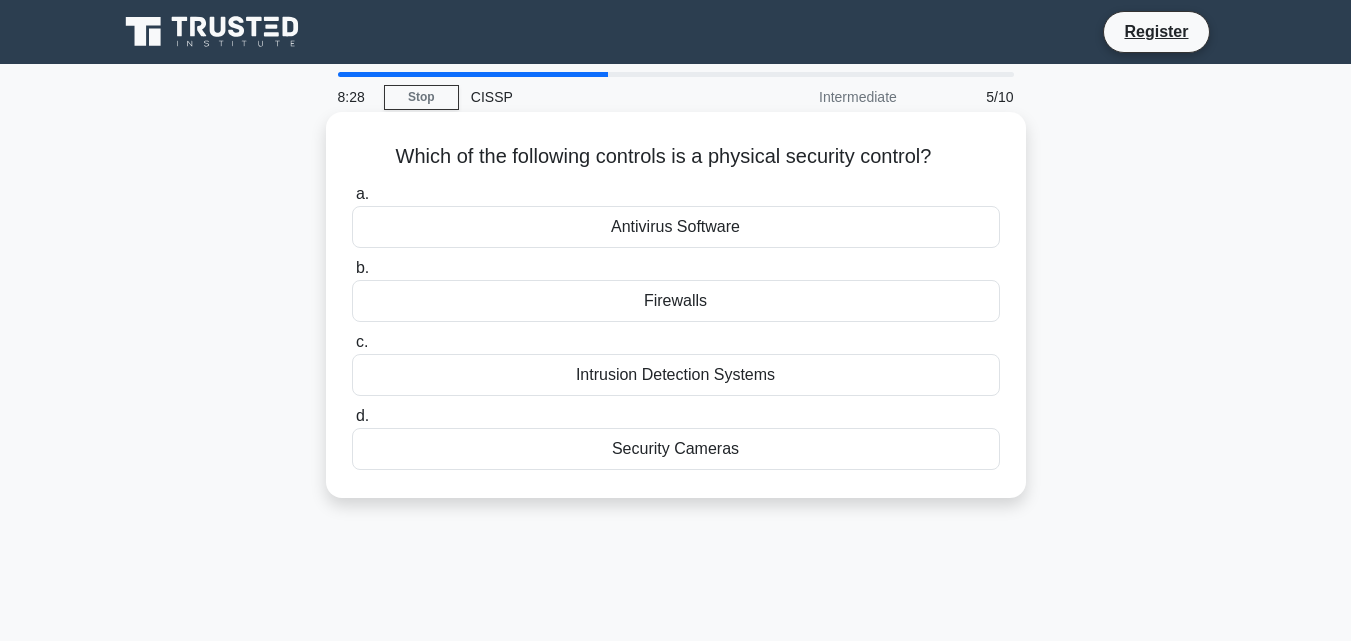 copy on "Which of the following controls is a physical security control?
.spinner_0XTQ{transform-origin:center;animation:spinner_y6GP .75s linear infinite}@keyframes spinner_y6GP{100%{transform:rotate(360deg)}}
a.
Antivirus Software
b.
Firewalls
c.
Intrusion Detection Systems
d.
Security Cameras" 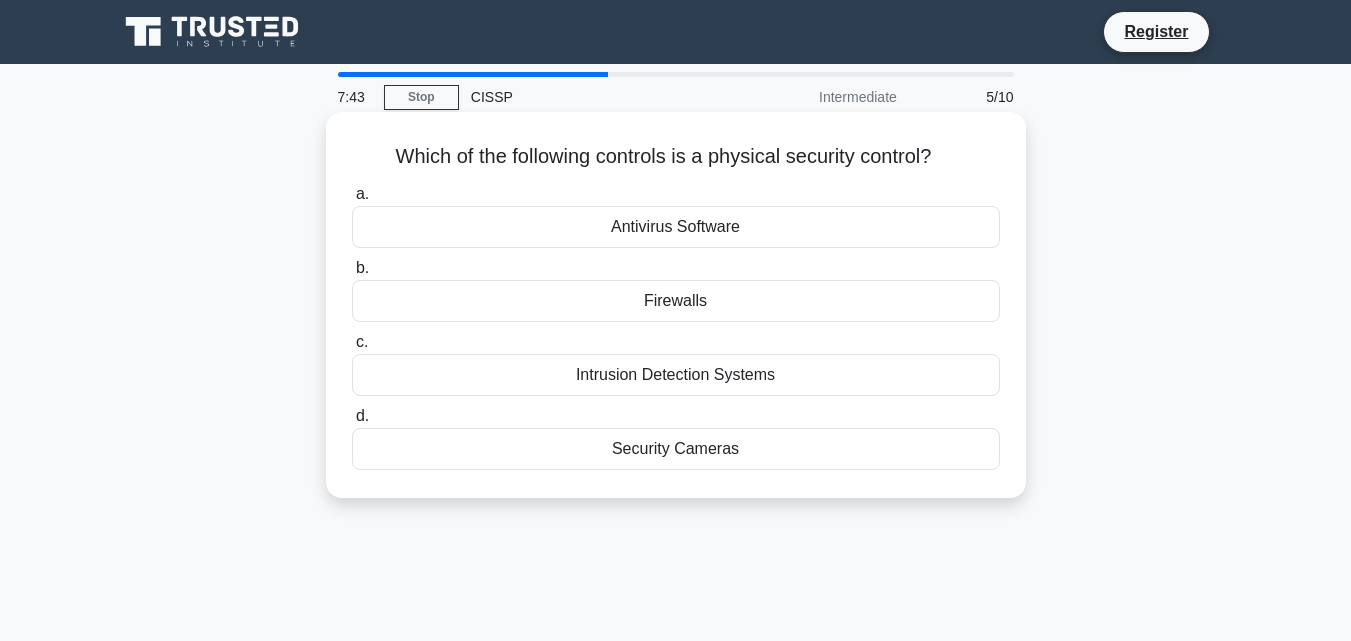 copy on "Which of the following controls is a physical security control?
.spinner_0XTQ{transform-origin:center;animation:spinner_y6GP .75s linear infinite}@keyframes spinner_y6GP{100%{transform:rotate(360deg)}}
a.
Antivirus Software
b.
Firewalls
c.
Intrusion Detection Systems
d.
Security Cameras" 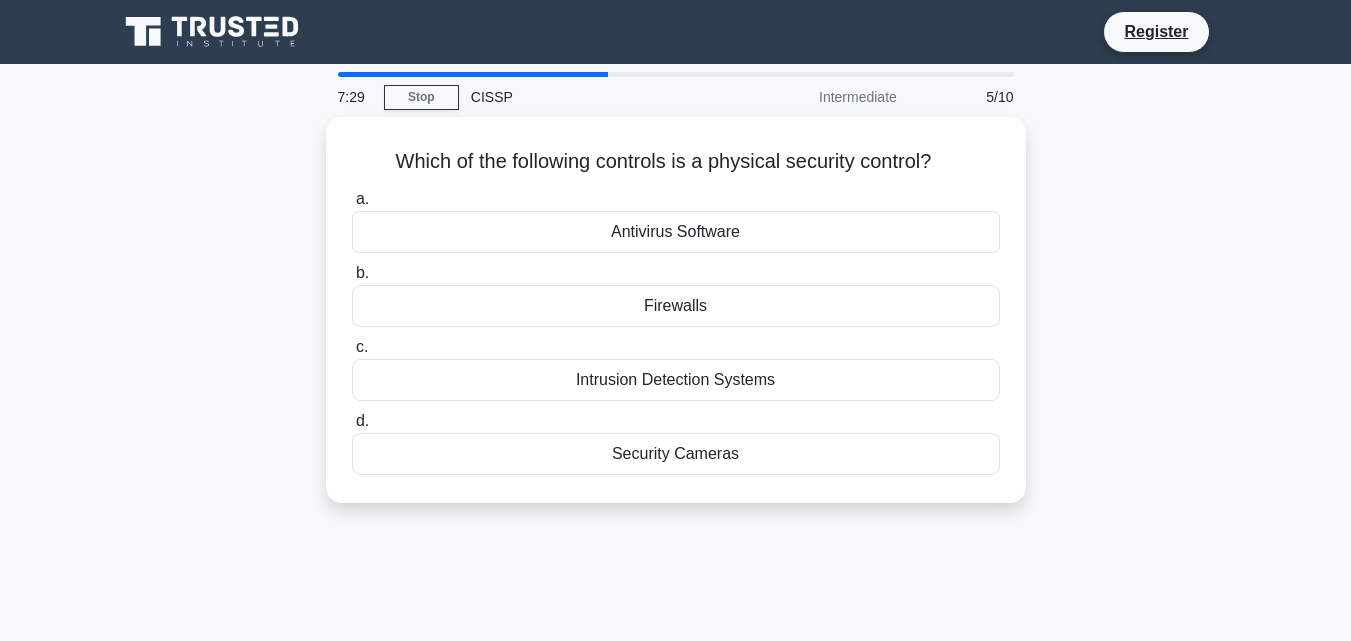click on "Which of the following controls is a physical security control?
.spinner_0XTQ{transform-origin:center;animation:spinner_y6GP .75s linear infinite}@keyframes spinner_y6GP{100%{transform:rotate(360deg)}}
a.
Antivirus Software
b. c." at bounding box center (676, 322) 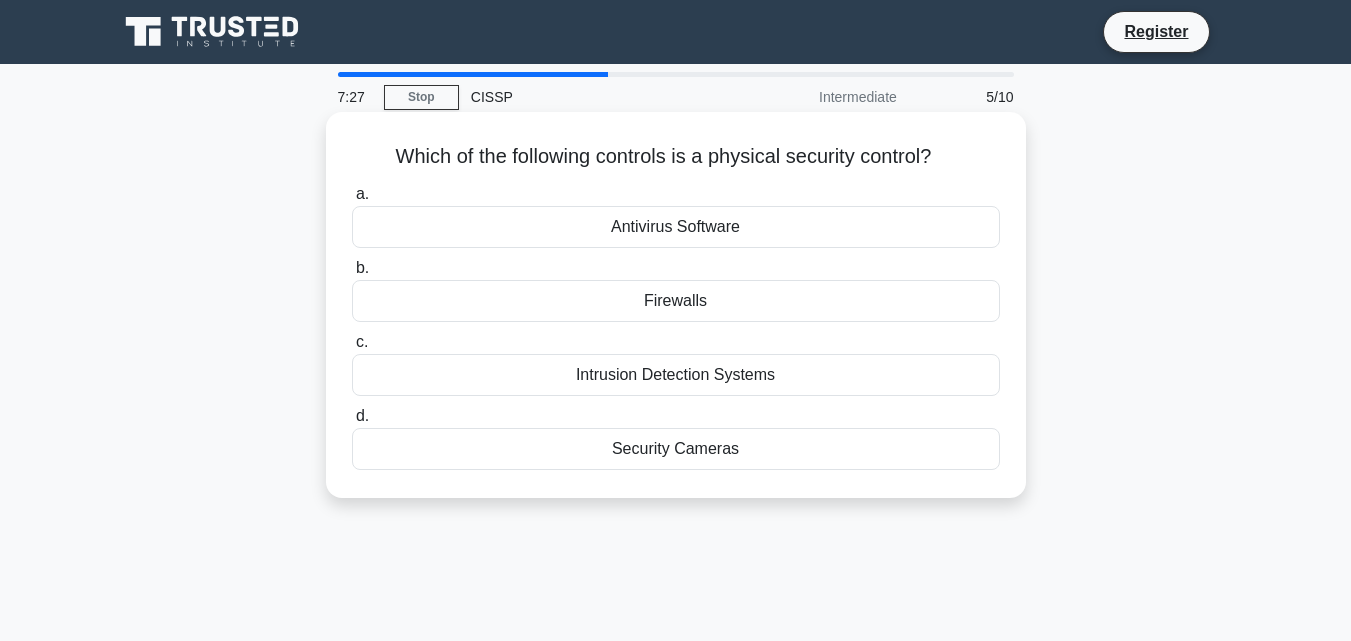 click on "Security Cameras" at bounding box center (676, 449) 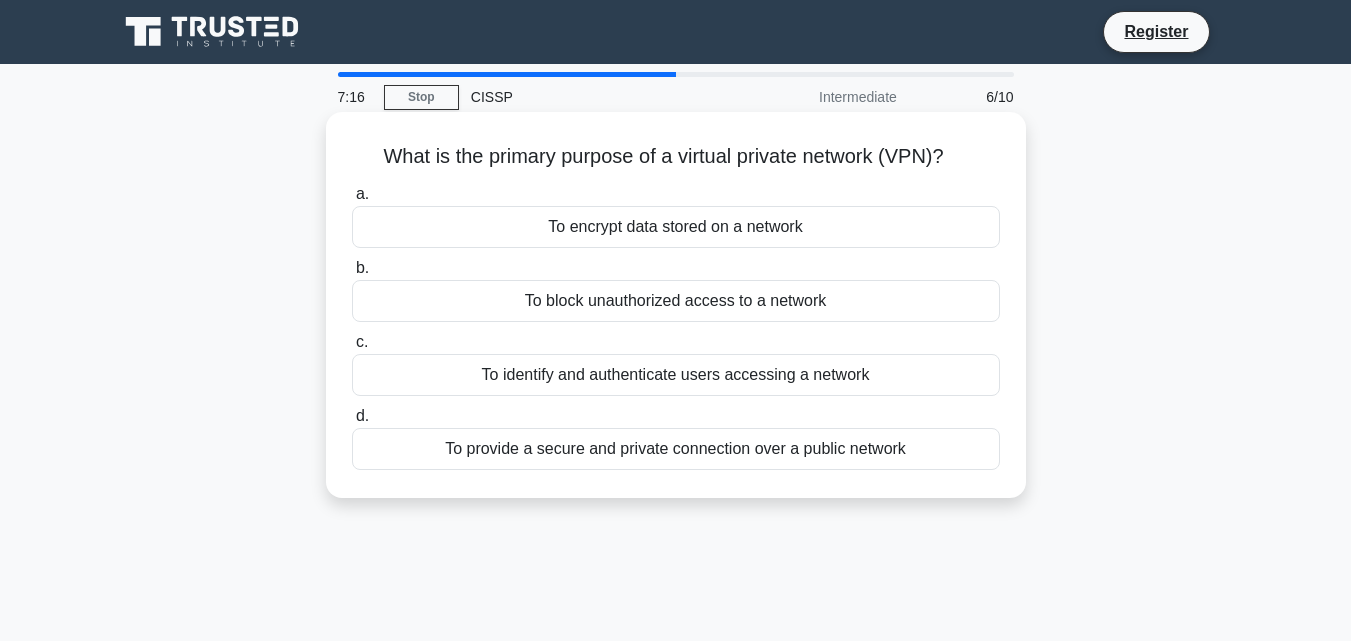 click on "To encrypt data stored on a network" at bounding box center [676, 227] 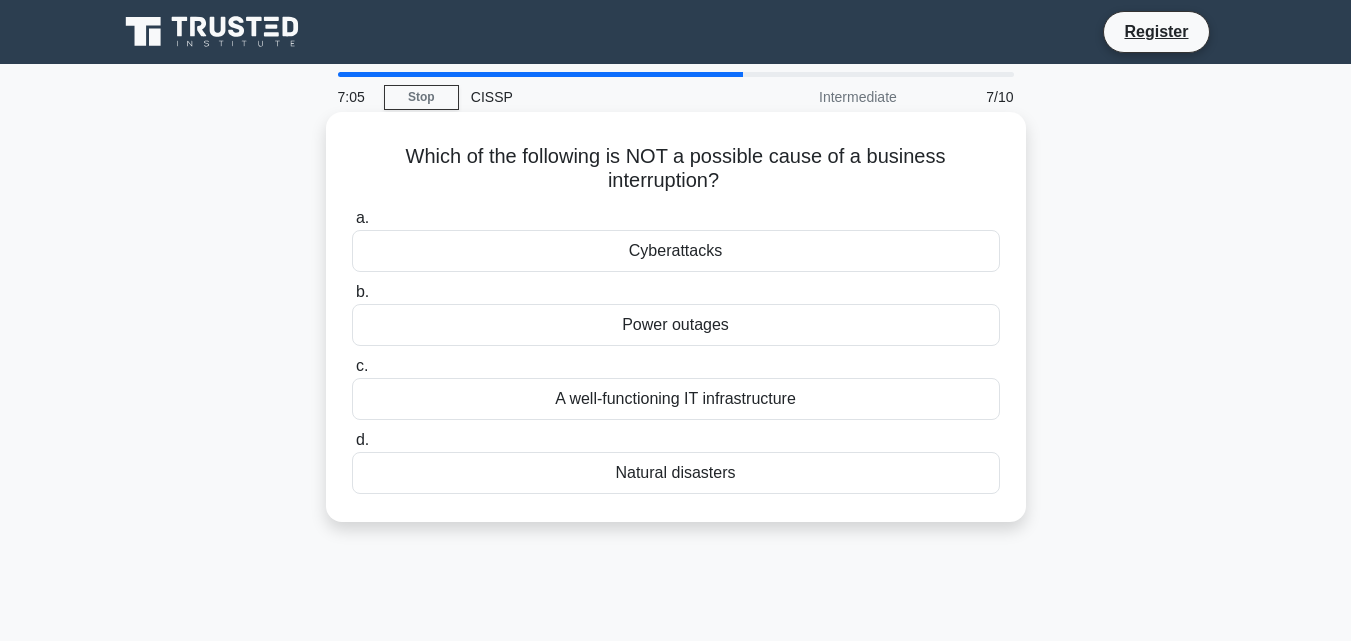 click on "Power outages" at bounding box center [676, 325] 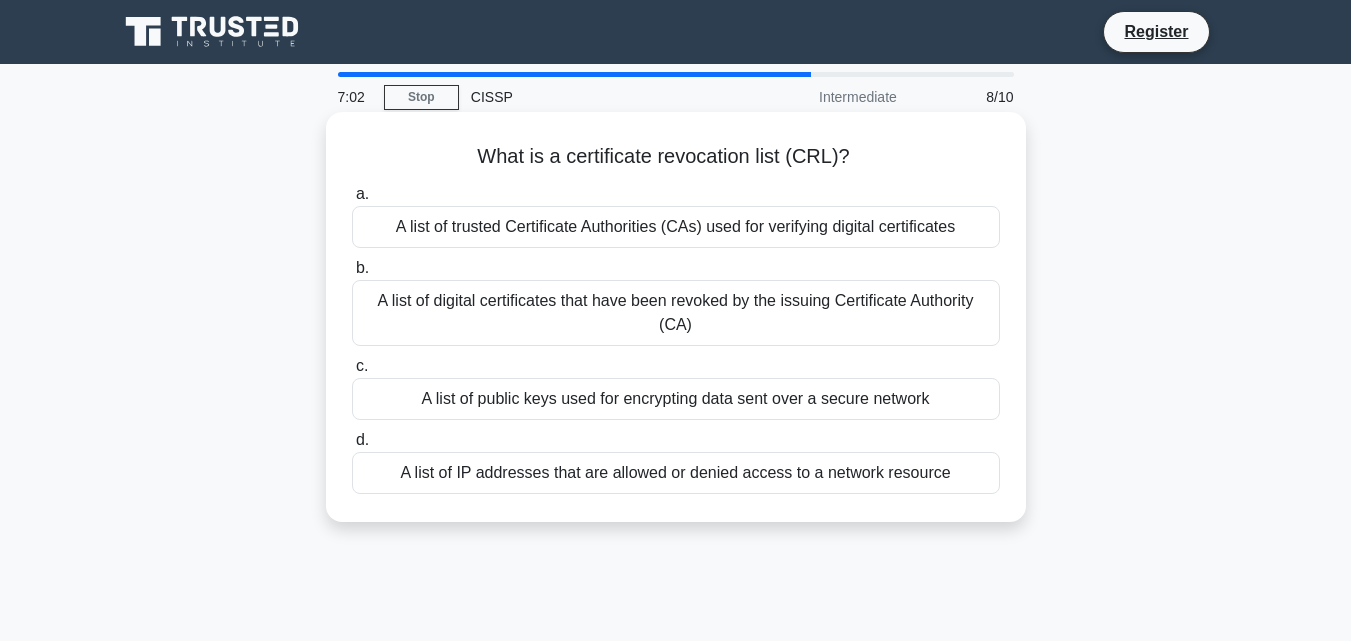 click on "A list of digital certificates that have been revoked by the issuing Certificate Authority (CA)" at bounding box center (676, 313) 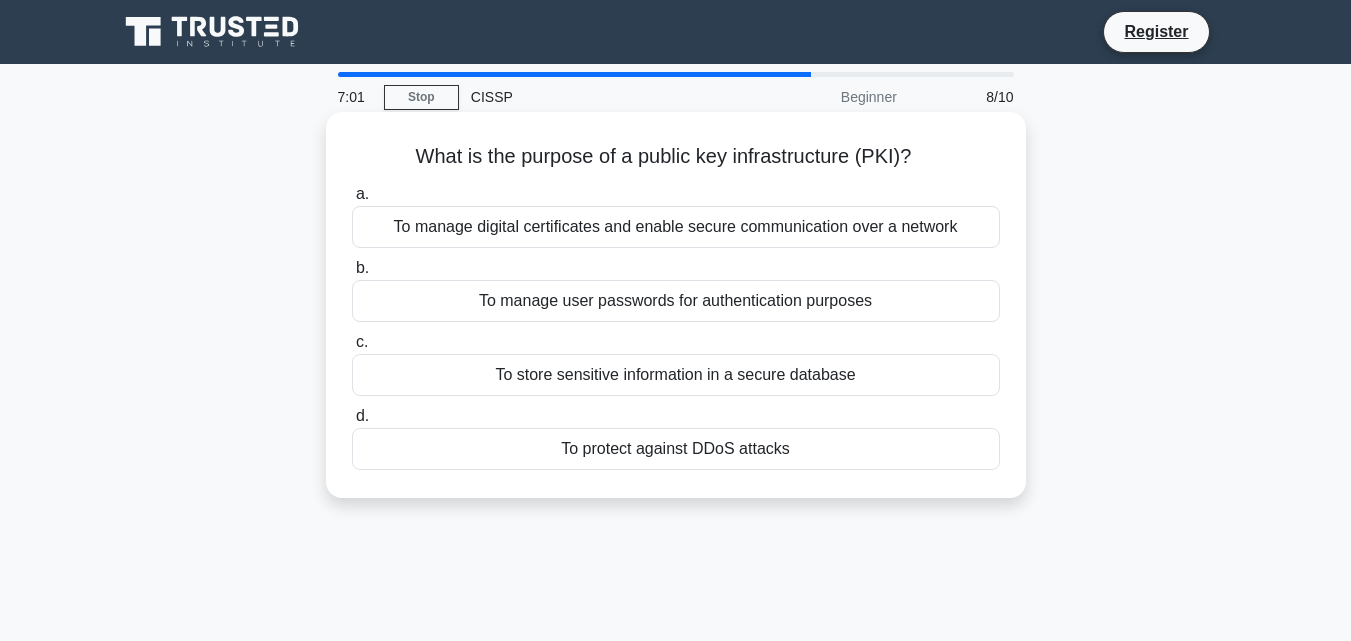 click on "c.
To store sensitive information in a secure database" at bounding box center [676, 363] 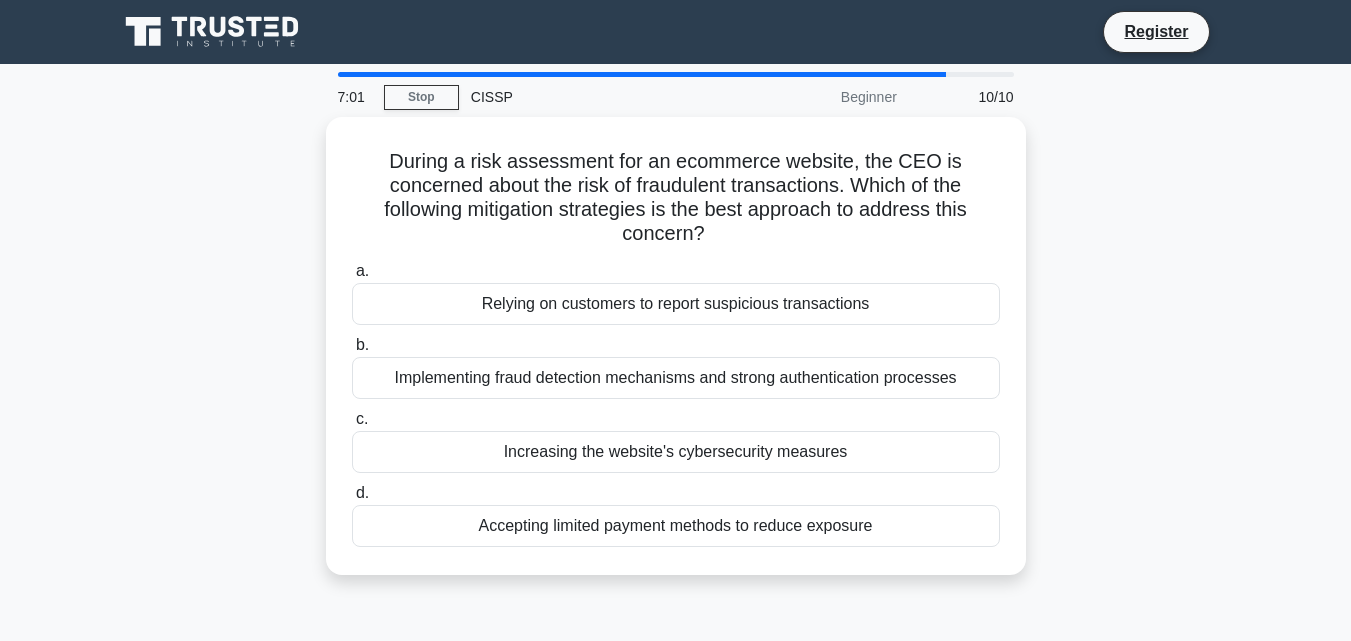 click on "b.
Implementing fraud detection mechanisms and strong authentication processes" at bounding box center [676, 366] 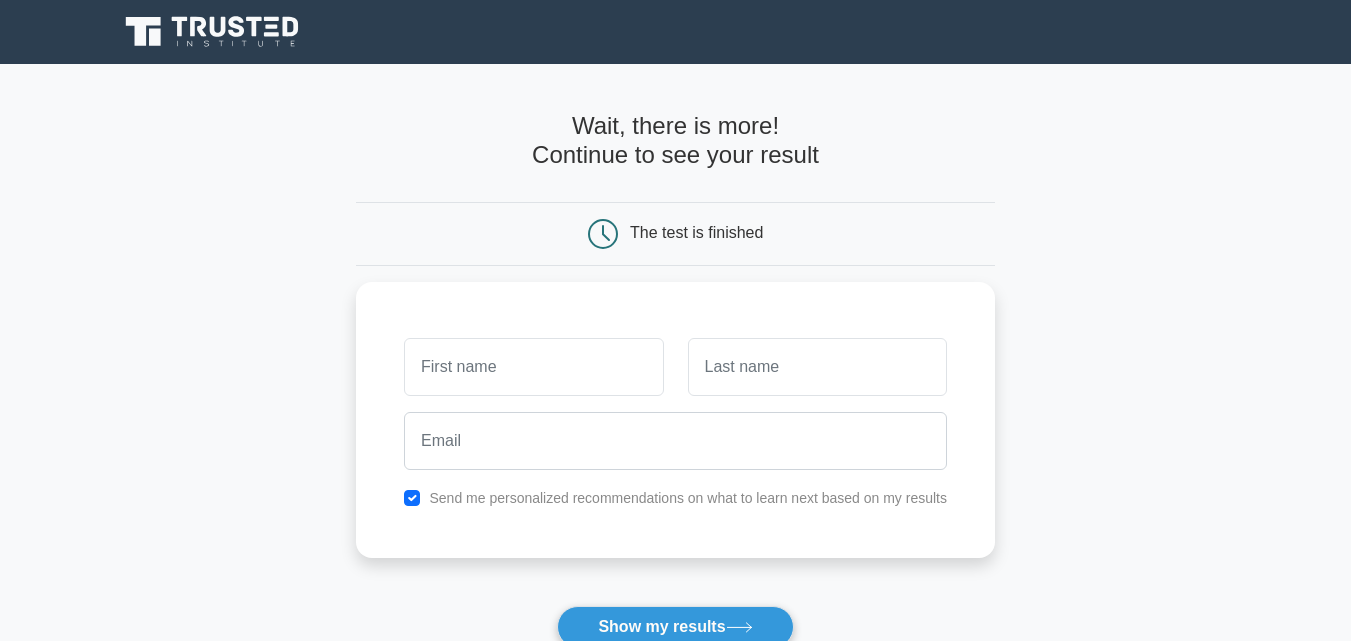 scroll, scrollTop: 0, scrollLeft: 0, axis: both 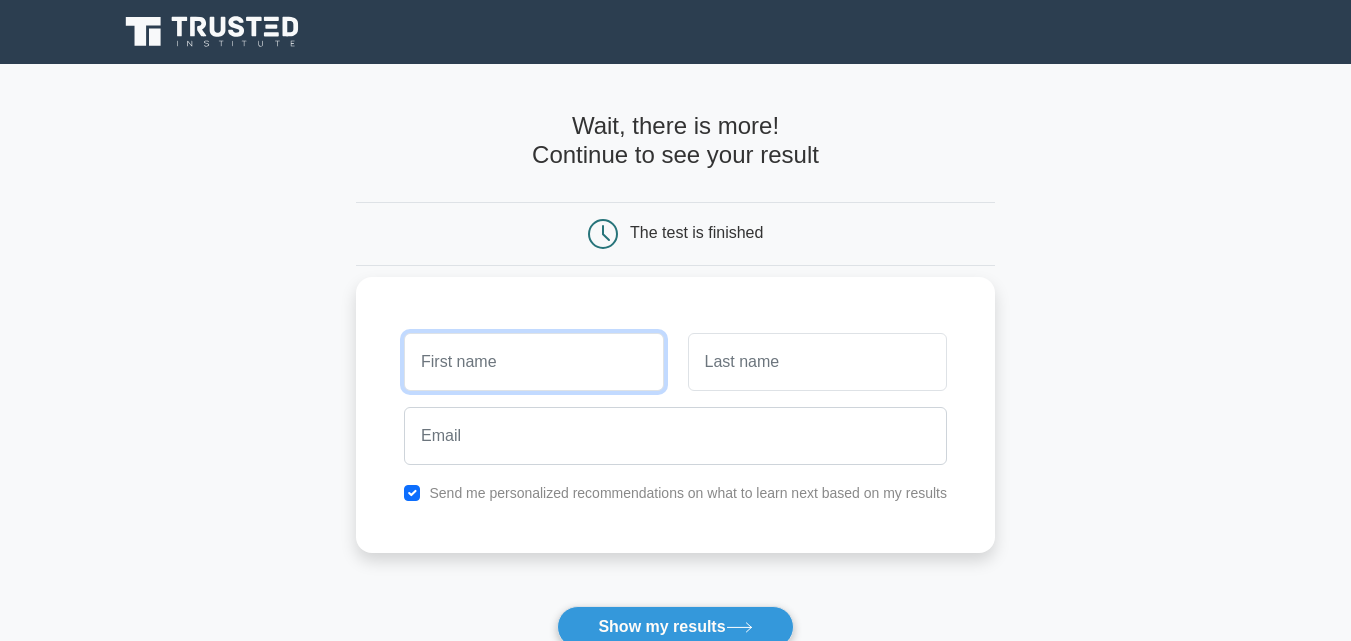 click at bounding box center [533, 362] 